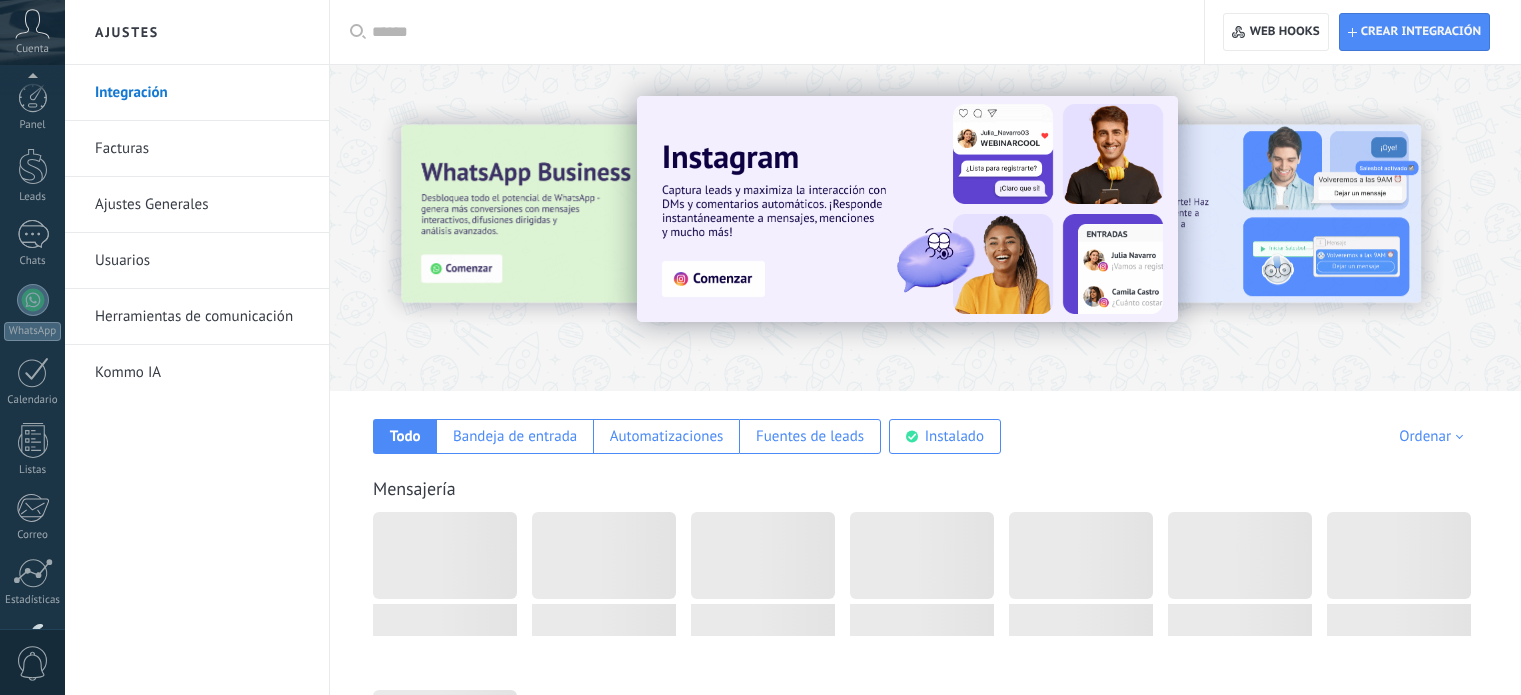scroll, scrollTop: 0, scrollLeft: 0, axis: both 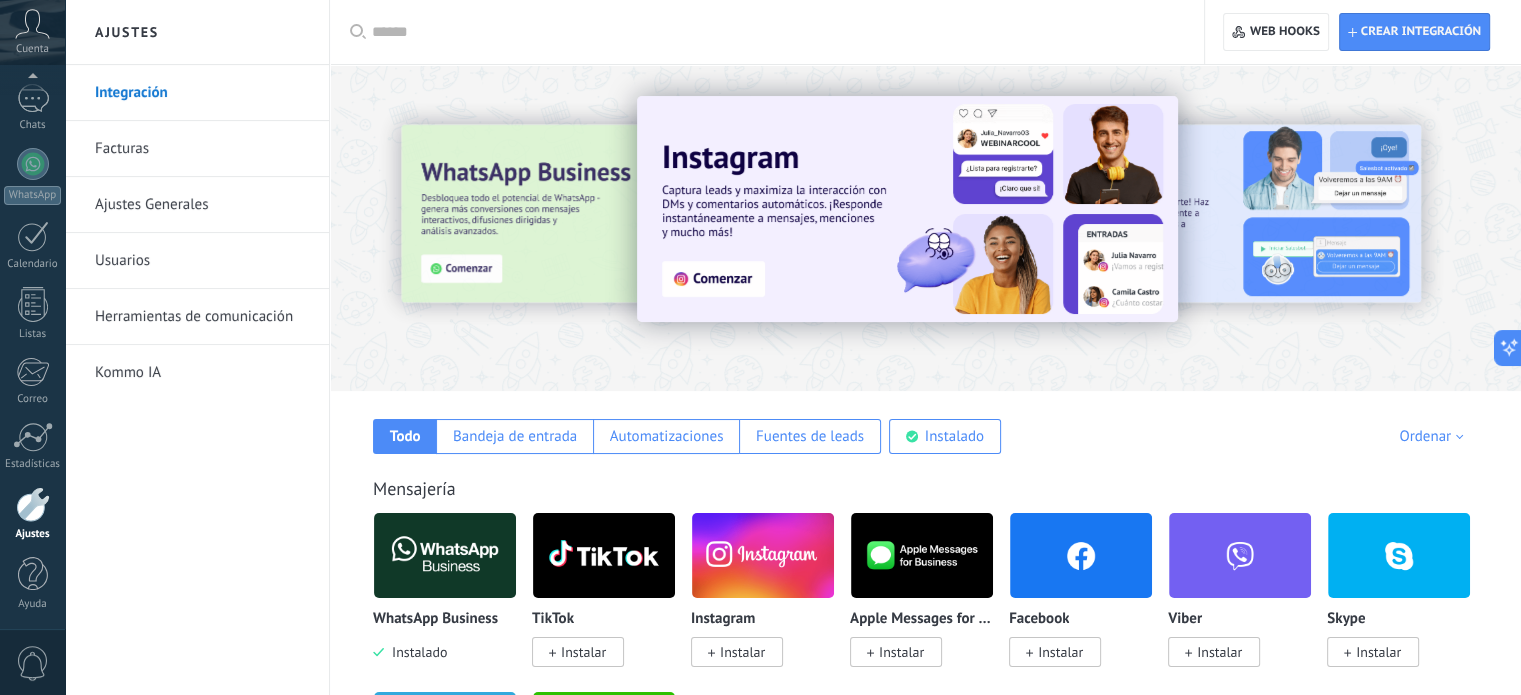 click on "Integración" at bounding box center [202, 93] 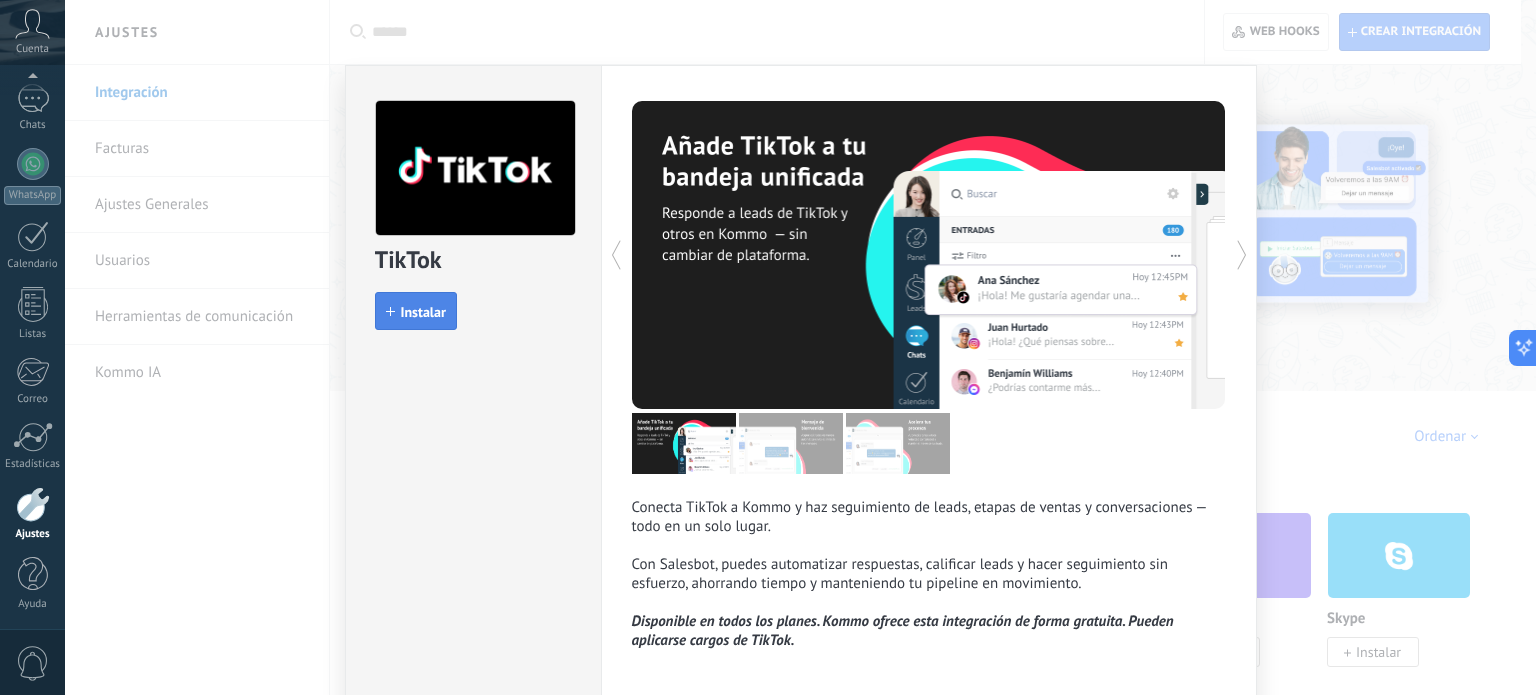 click on "Instalar" at bounding box center (423, 312) 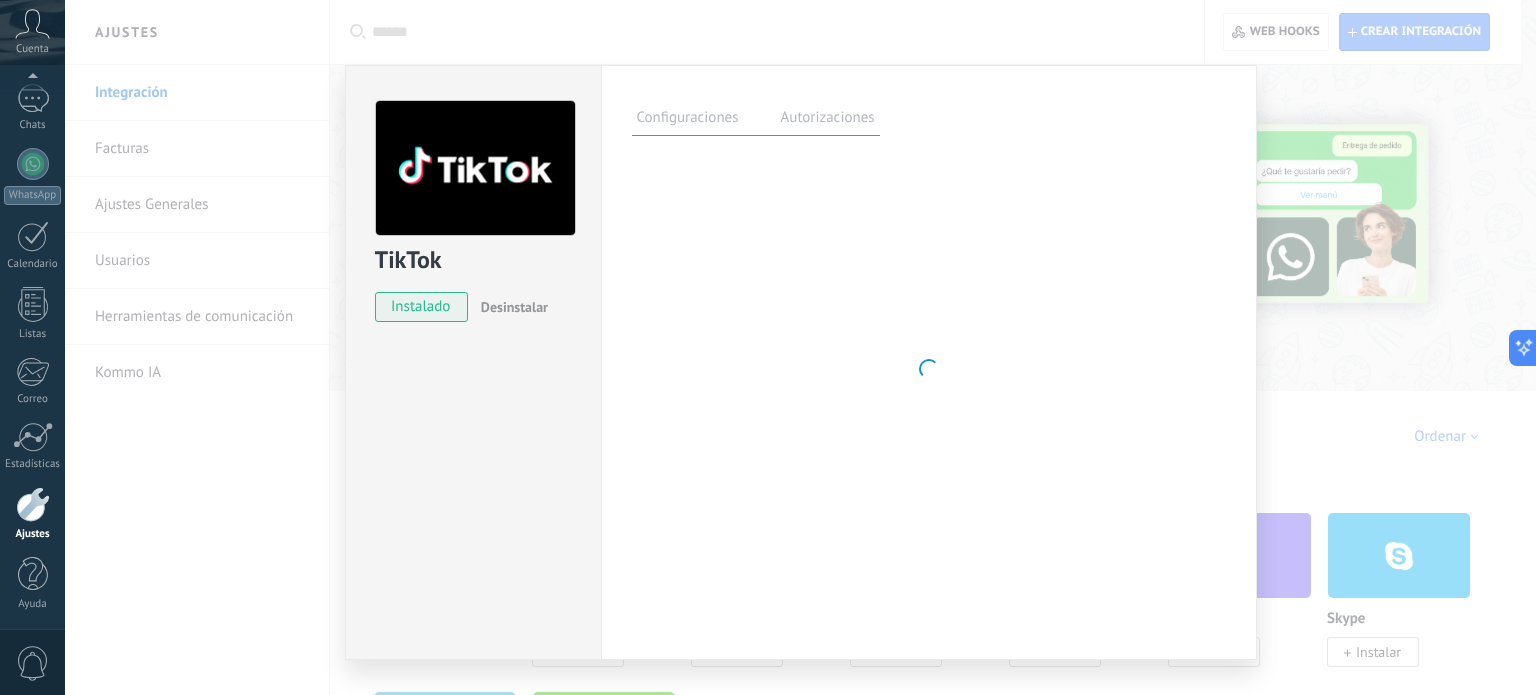 scroll, scrollTop: 0, scrollLeft: 0, axis: both 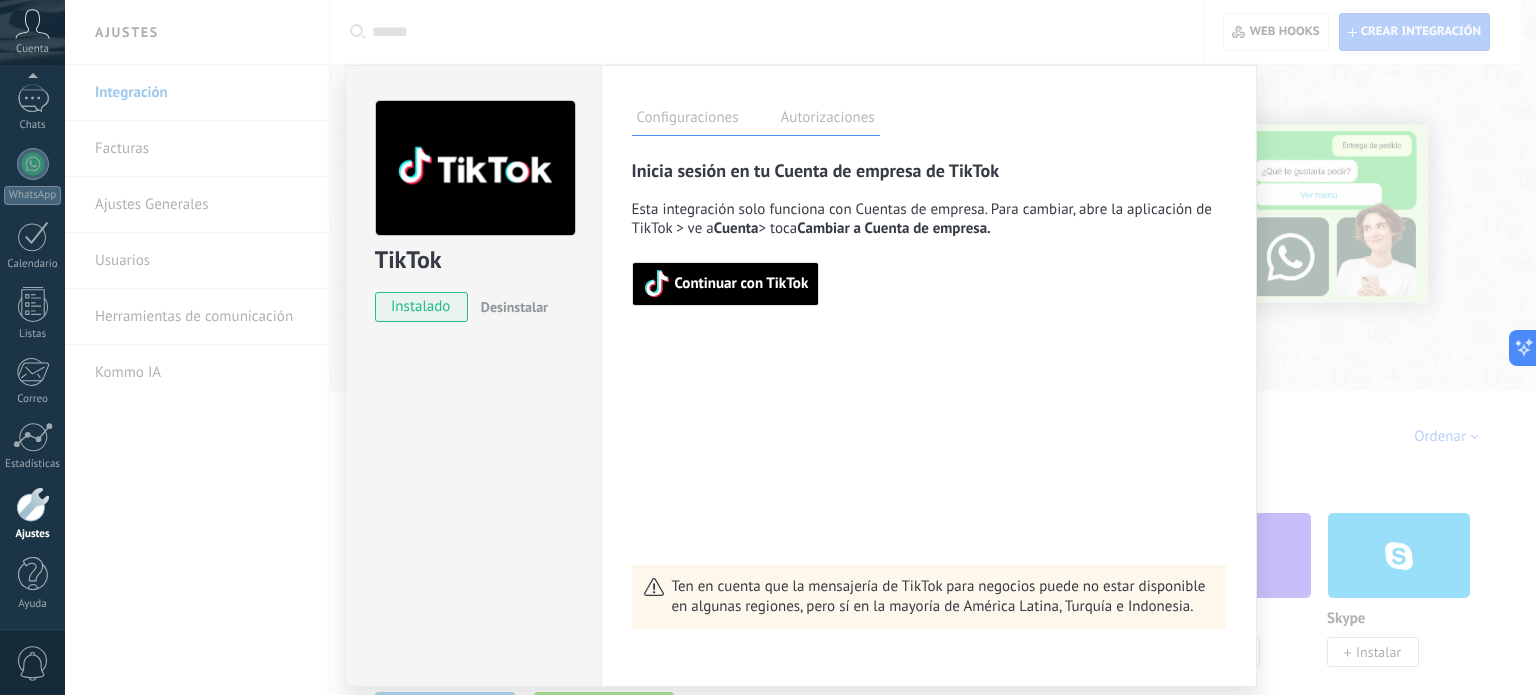 click on "Continuar con TikTok" at bounding box center (726, 284) 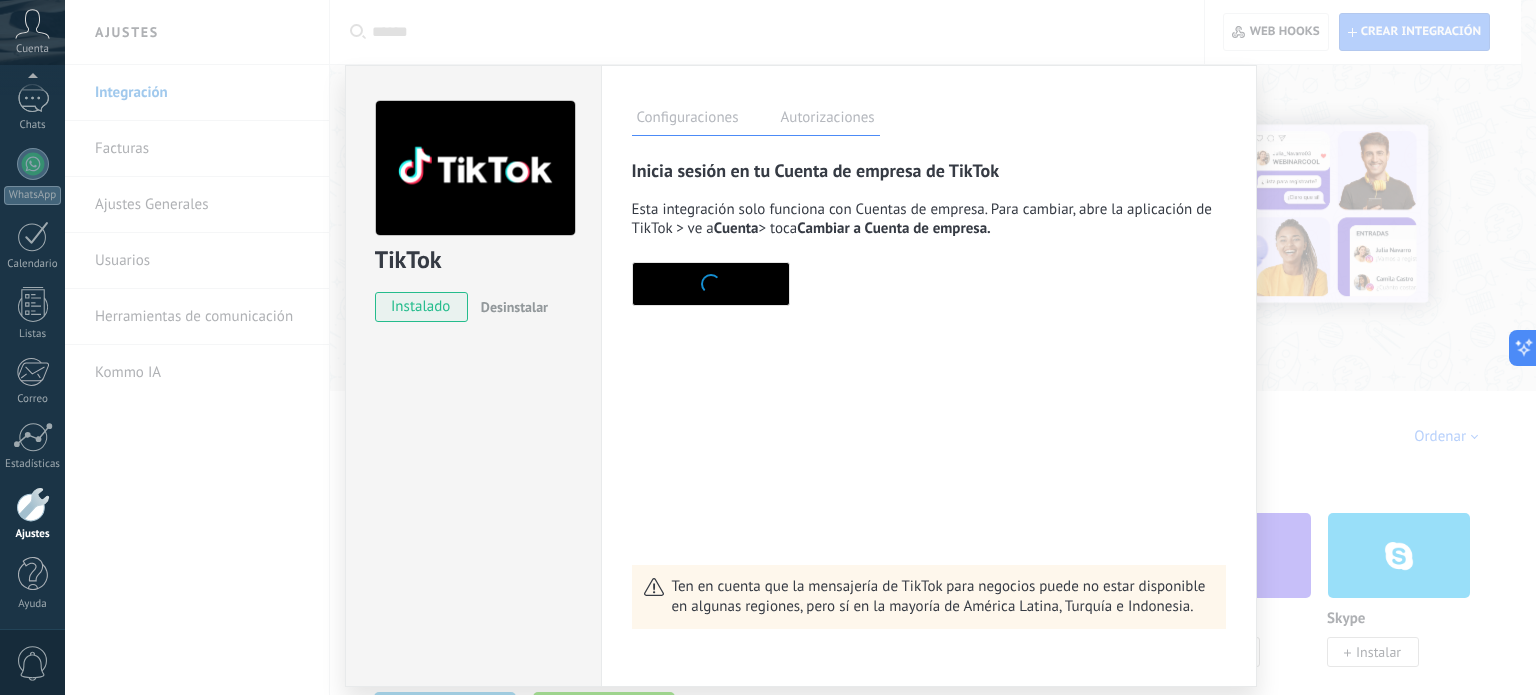 scroll, scrollTop: 0, scrollLeft: 0, axis: both 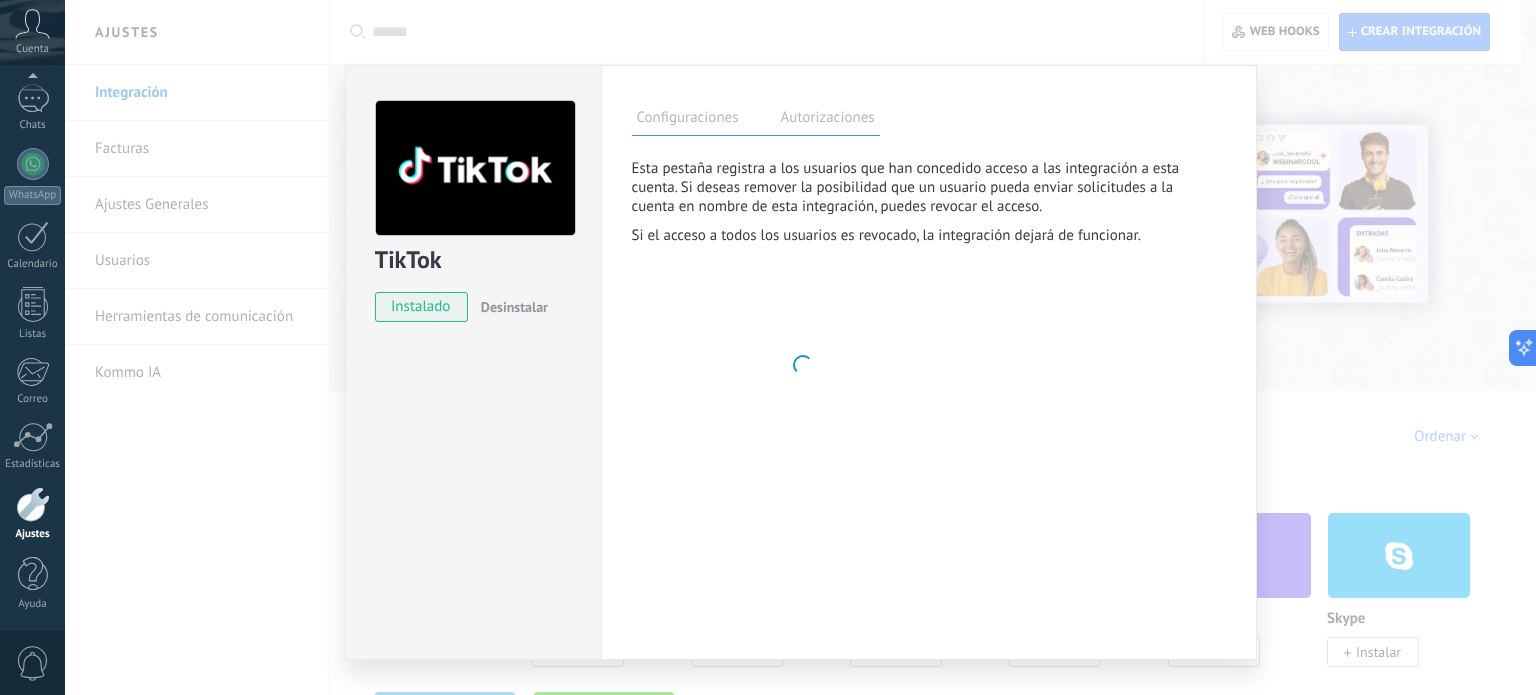 click on "Configuraciones" at bounding box center [688, 120] 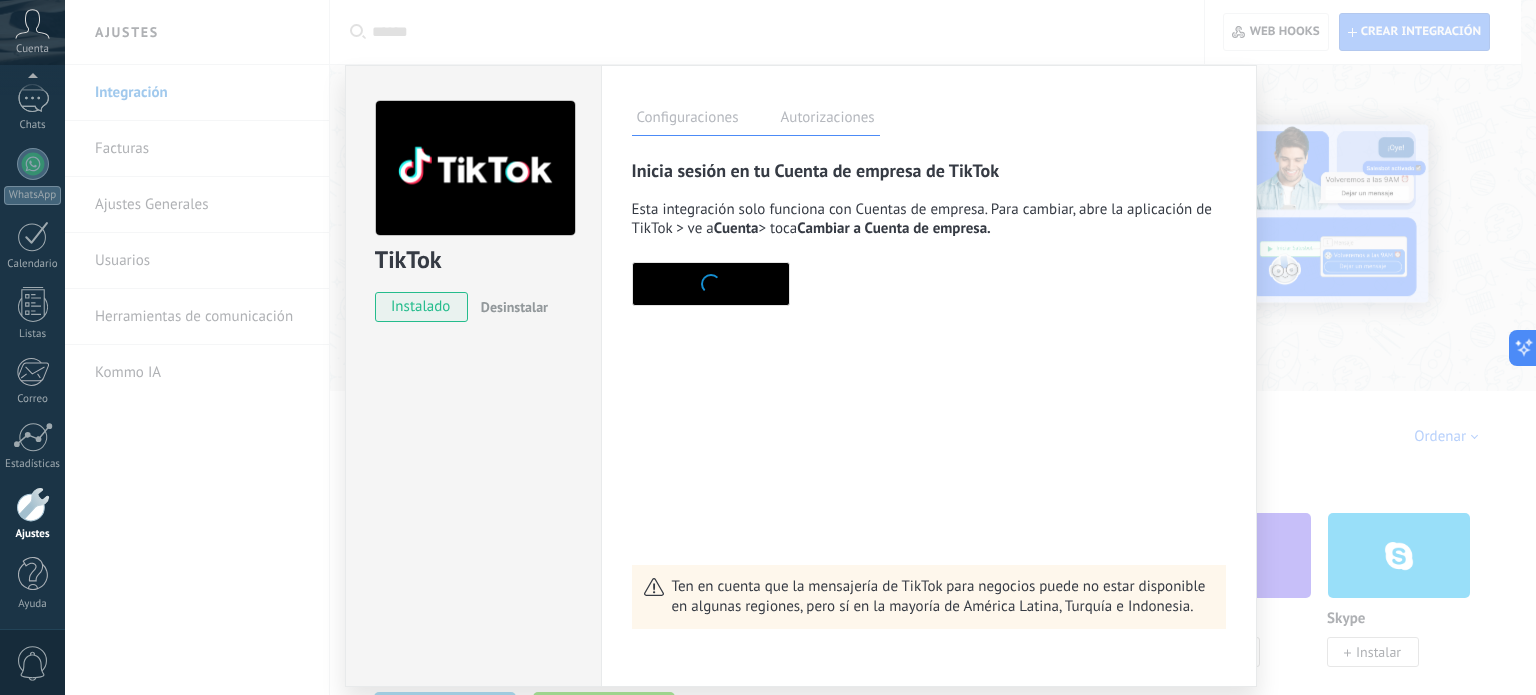 drag, startPoint x: 48, startPoint y: 0, endPoint x: 472, endPoint y: 451, distance: 619.01294 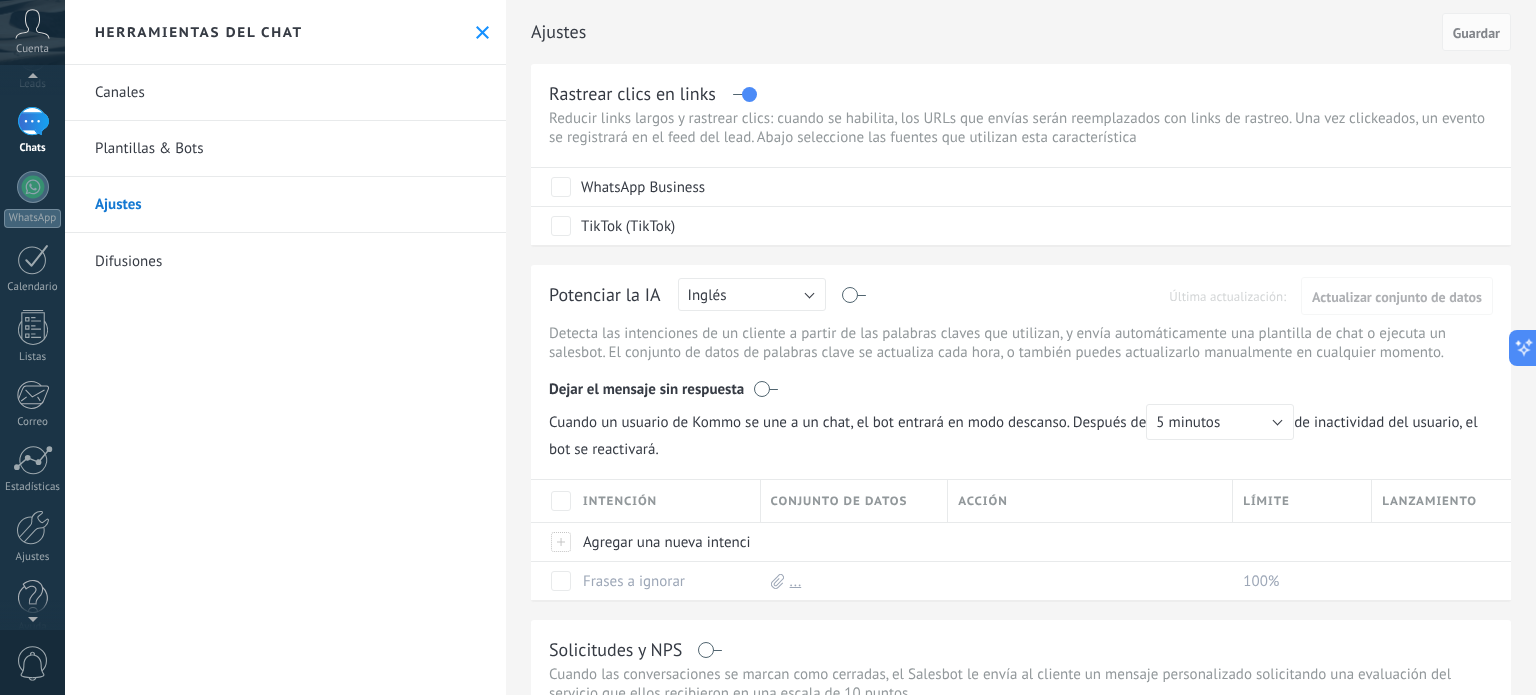 scroll, scrollTop: 136, scrollLeft: 0, axis: vertical 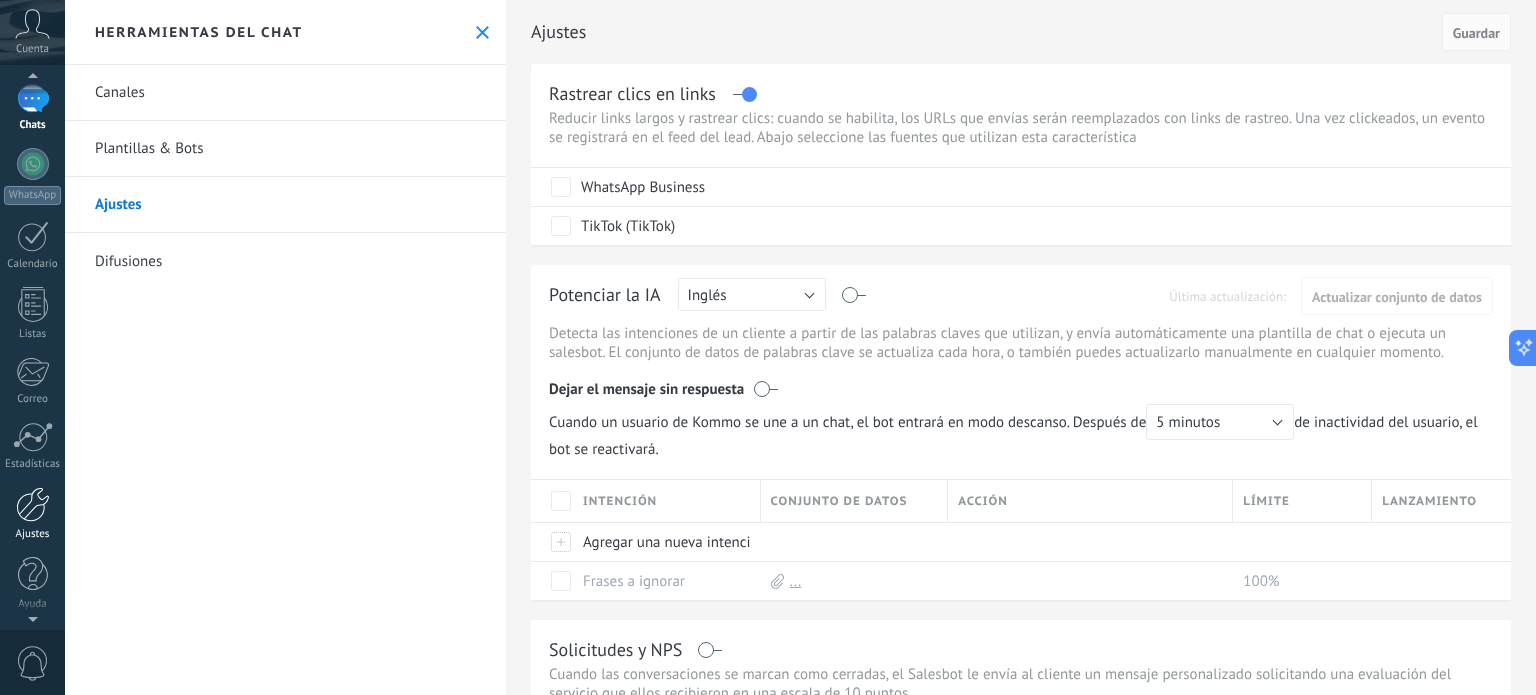 click at bounding box center [33, 504] 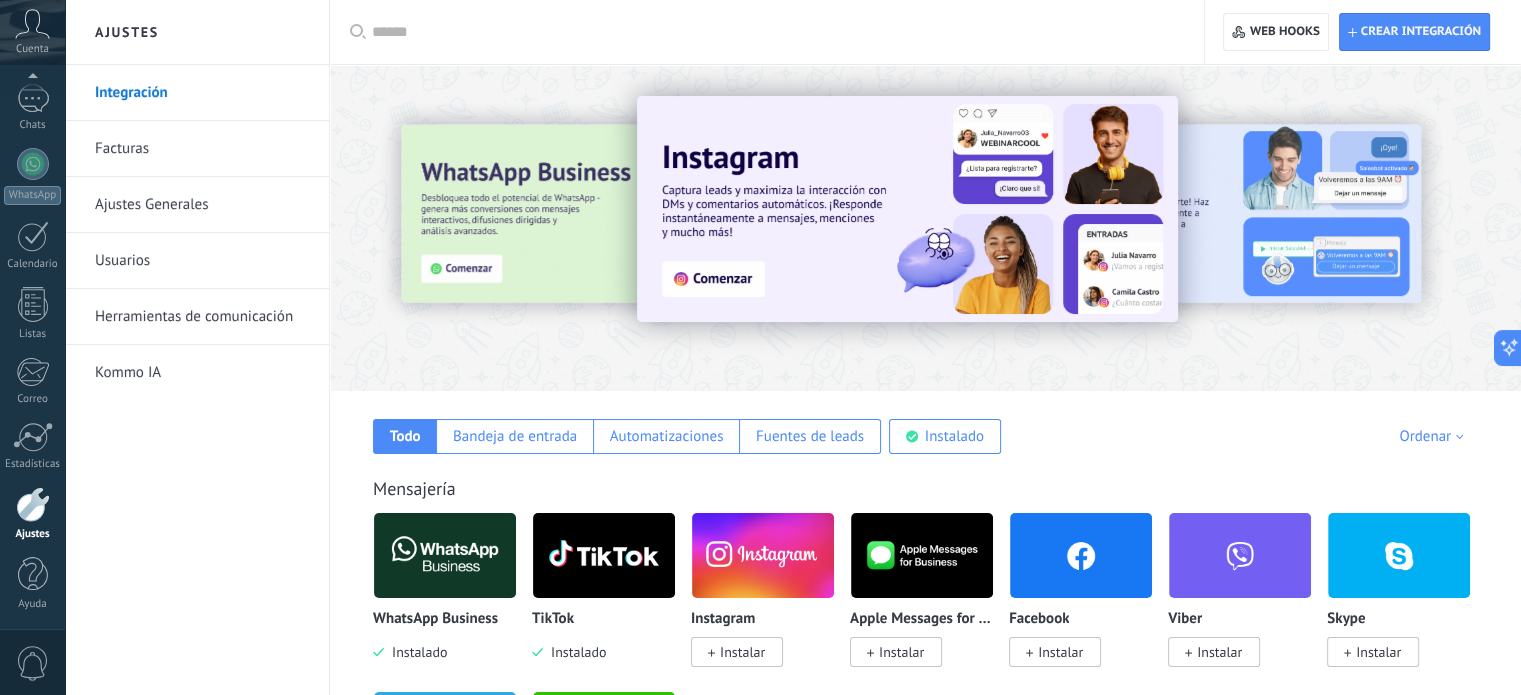 click on "Integración" at bounding box center [202, 93] 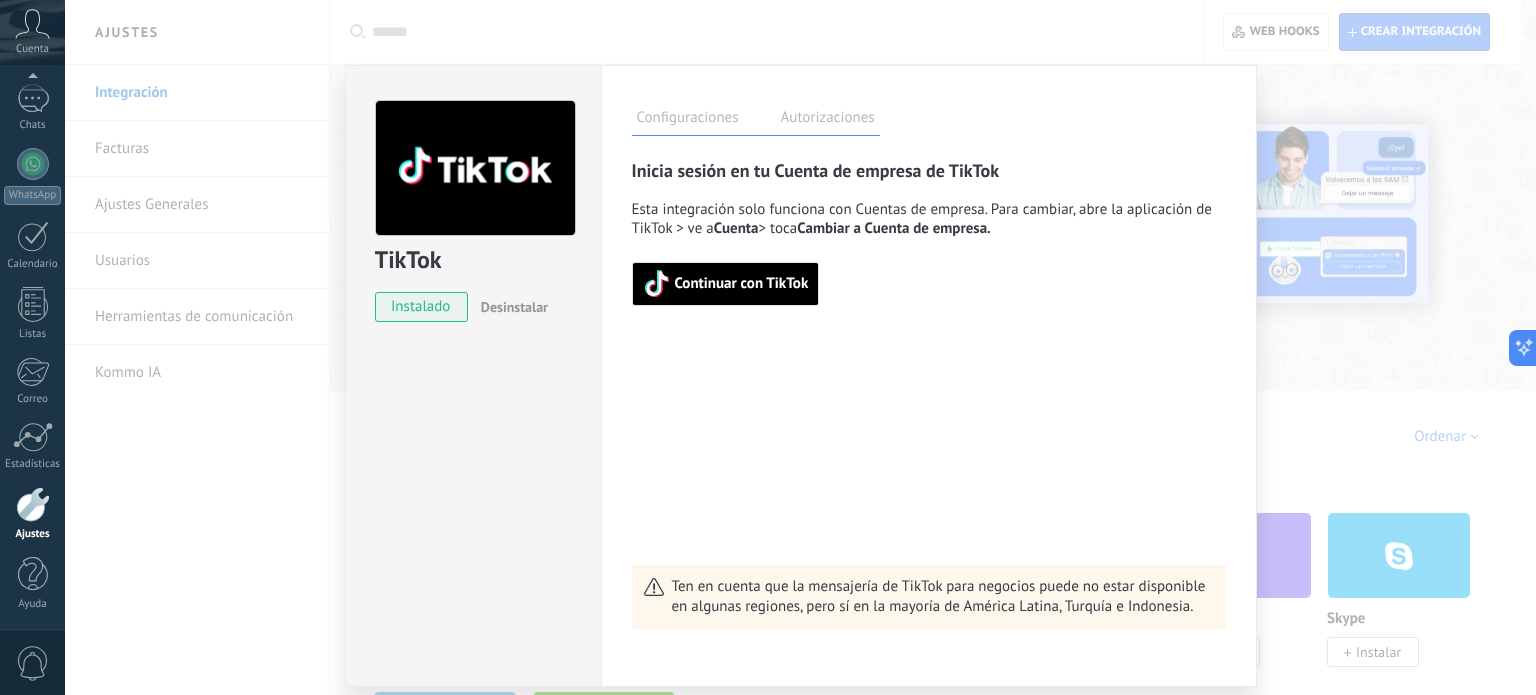 click on "Continuar con TikTok" at bounding box center [726, 284] 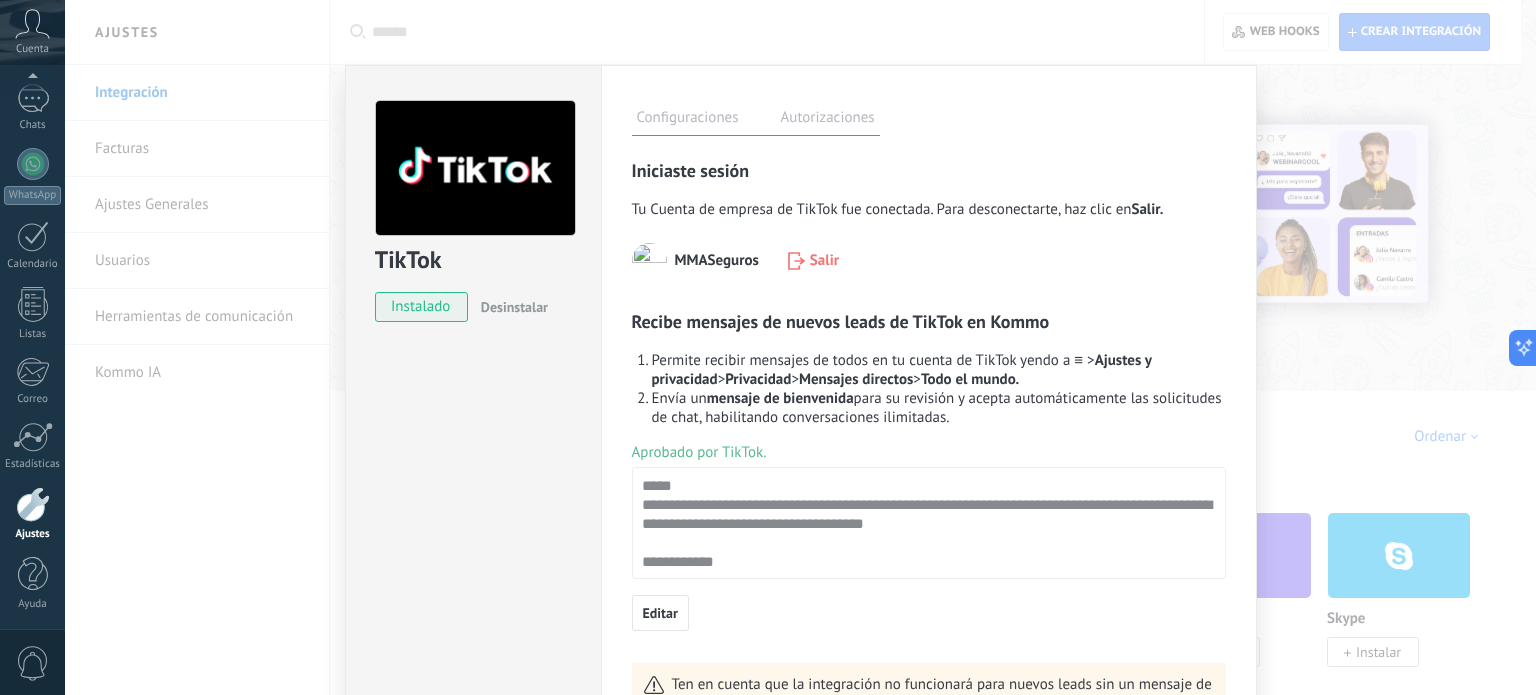 scroll, scrollTop: 164, scrollLeft: 0, axis: vertical 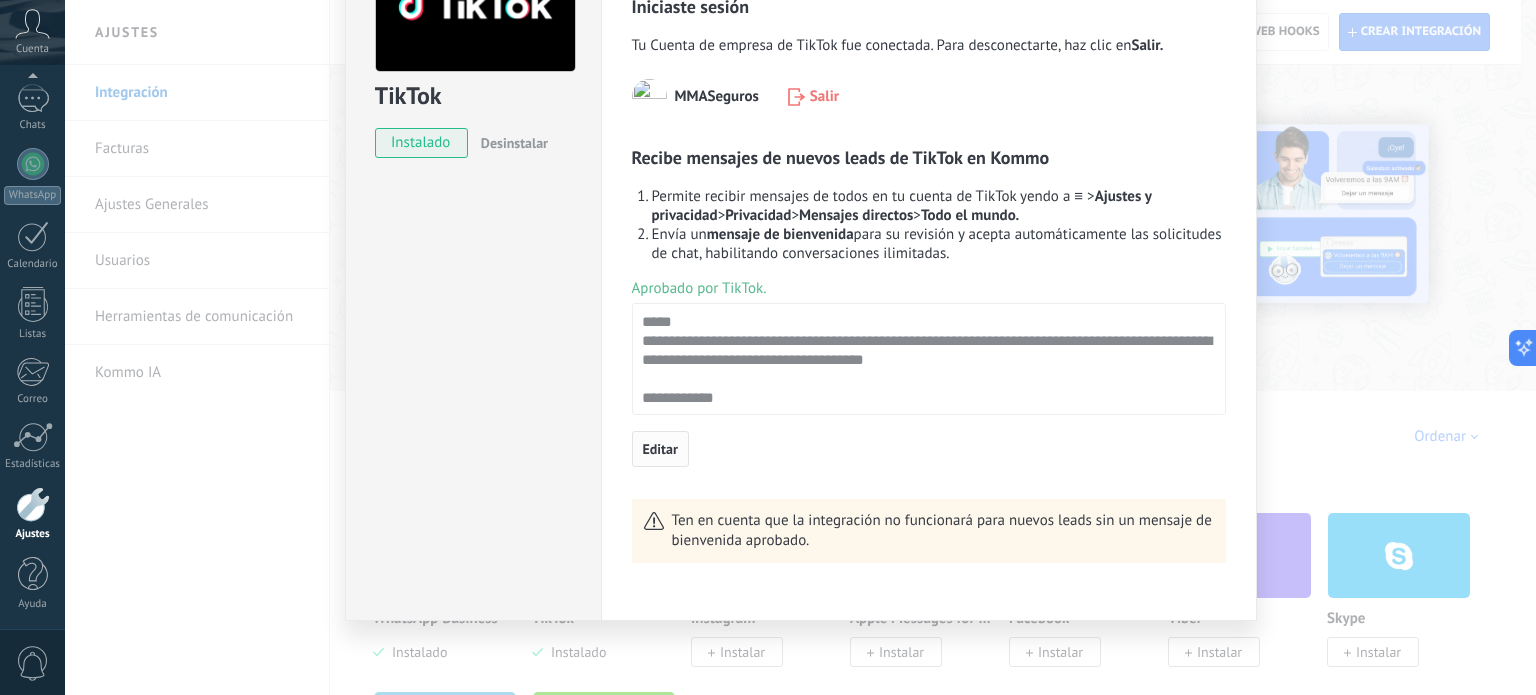 click on "Editar" at bounding box center [660, 449] 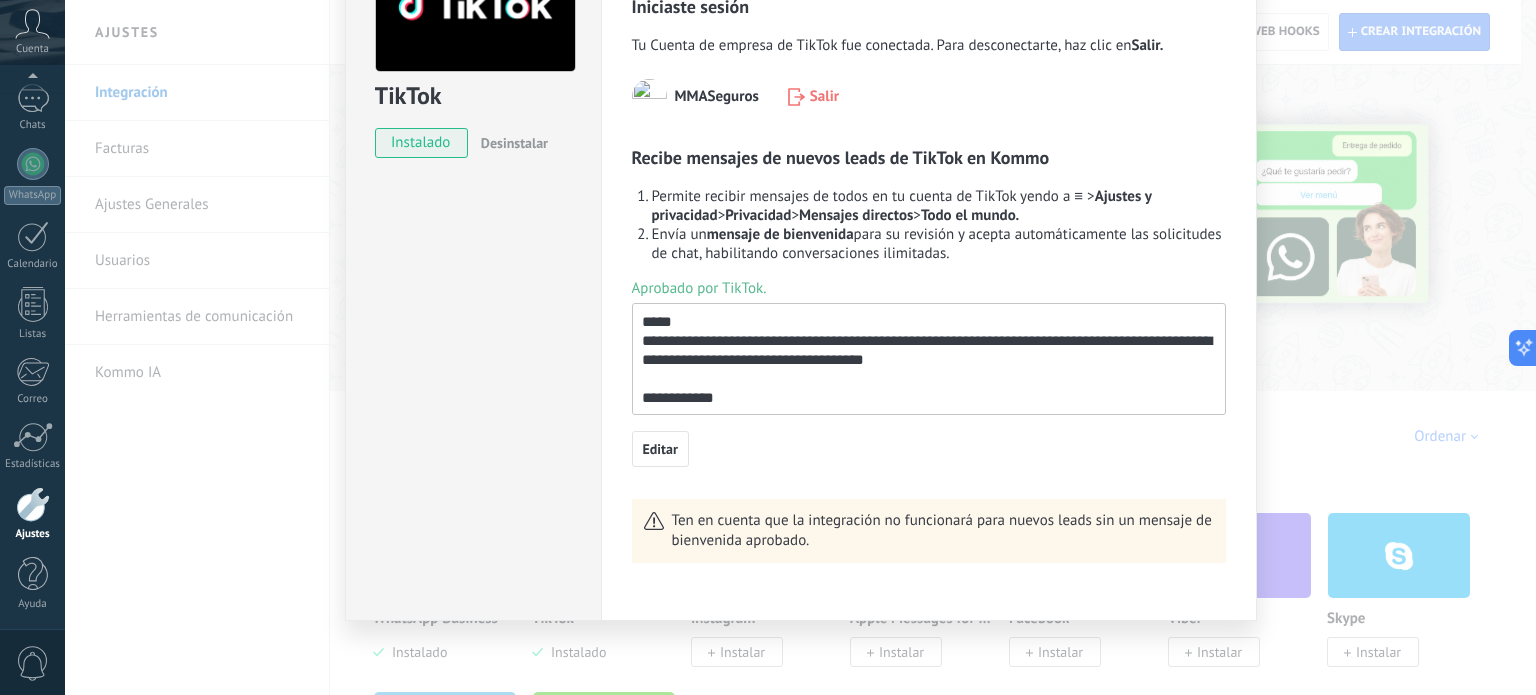 click on "TikTok instalado Desinstalar Configuraciones Autorizaciones Esta pestaña registra a los usuarios que han concedido acceso a las integración a esta cuenta. Si deseas remover la posibilidad que un usuario pueda enviar solicitudes a la cuenta en nombre de esta integración, puedes revocar el acceso. Si el acceso a todos los usuarios es revocado, la integración dejará de funcionar. Esta aplicacion está instalada, pero nadie le ha dado acceso aun. Rastrea, automatiza y cierra tus leads en Kommo más Guardar Iniciaste sesión Tu Cuenta de empresa de TikTok fue conectada. Para desconectarte, haz clic en Salir. MMASeguros Salir Recibe mensajes de nuevos leads de TikTok en Kommo Permite recibir mensajes de todos en tu cuenta de TikTok yendo a ≡ > Ajustes y privacidad > Privacidad > Mensajes directos > Todo el mundo. Envía un mensaje de bienvenida para su revisión y acepta automáticamente las solicitudes de chat, habilitando conversaciones ilimitadas. Aprobado por TikTok. Editar" at bounding box center (800, 347) 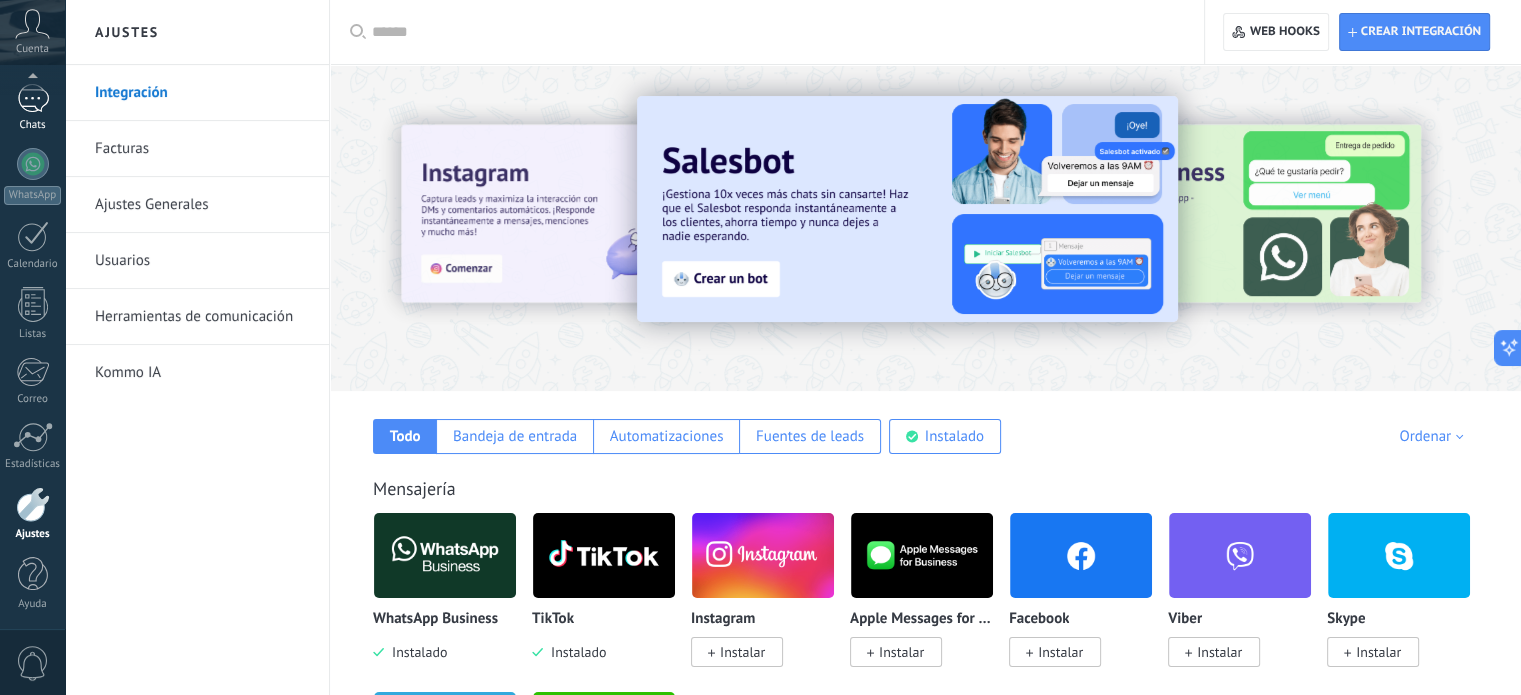 click at bounding box center [33, 98] 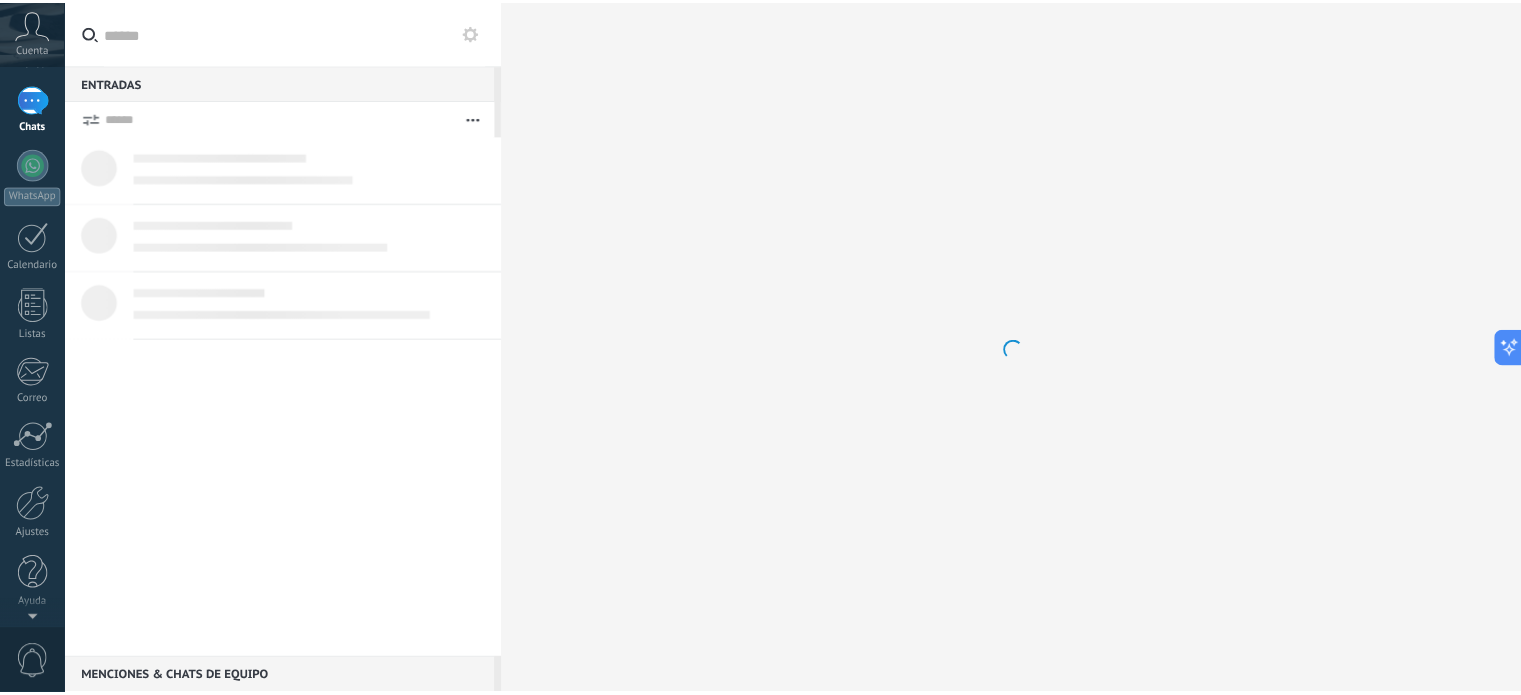 scroll, scrollTop: 0, scrollLeft: 0, axis: both 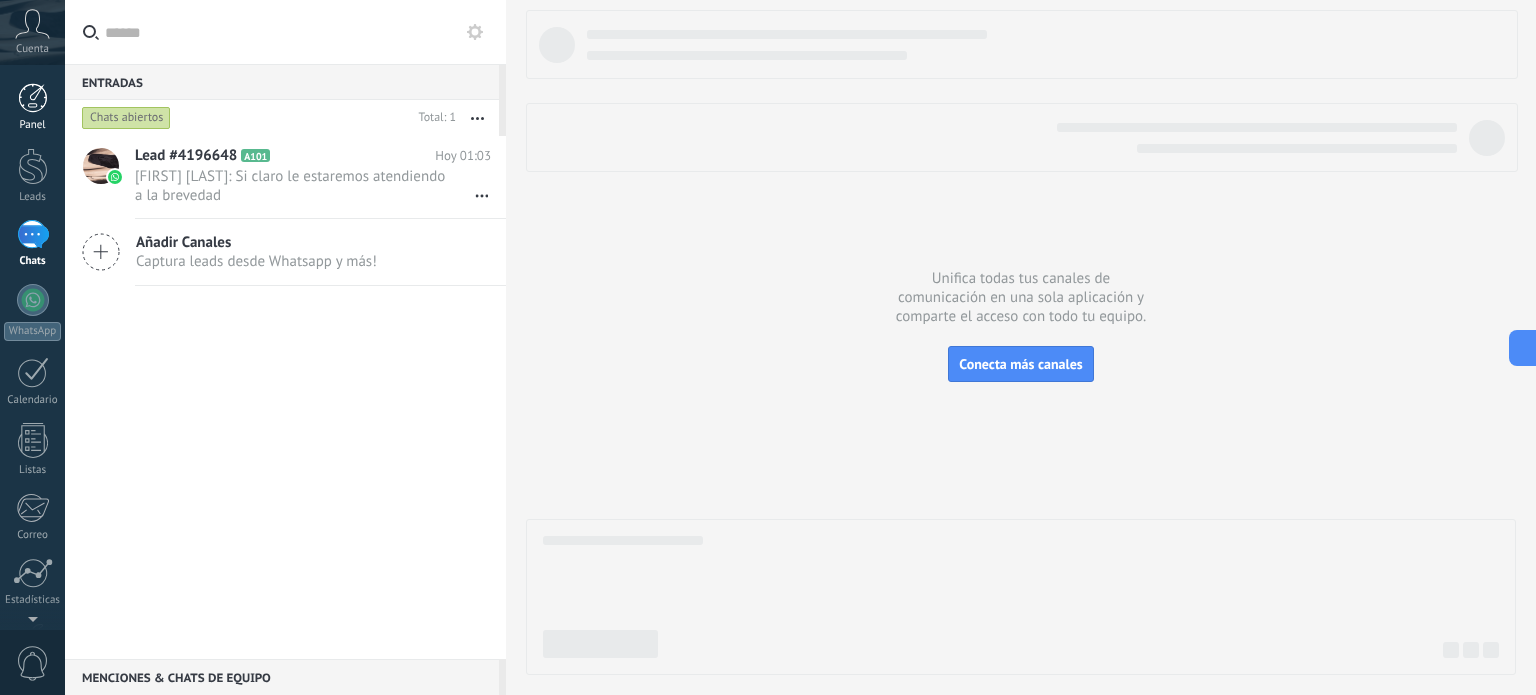 click at bounding box center [33, 98] 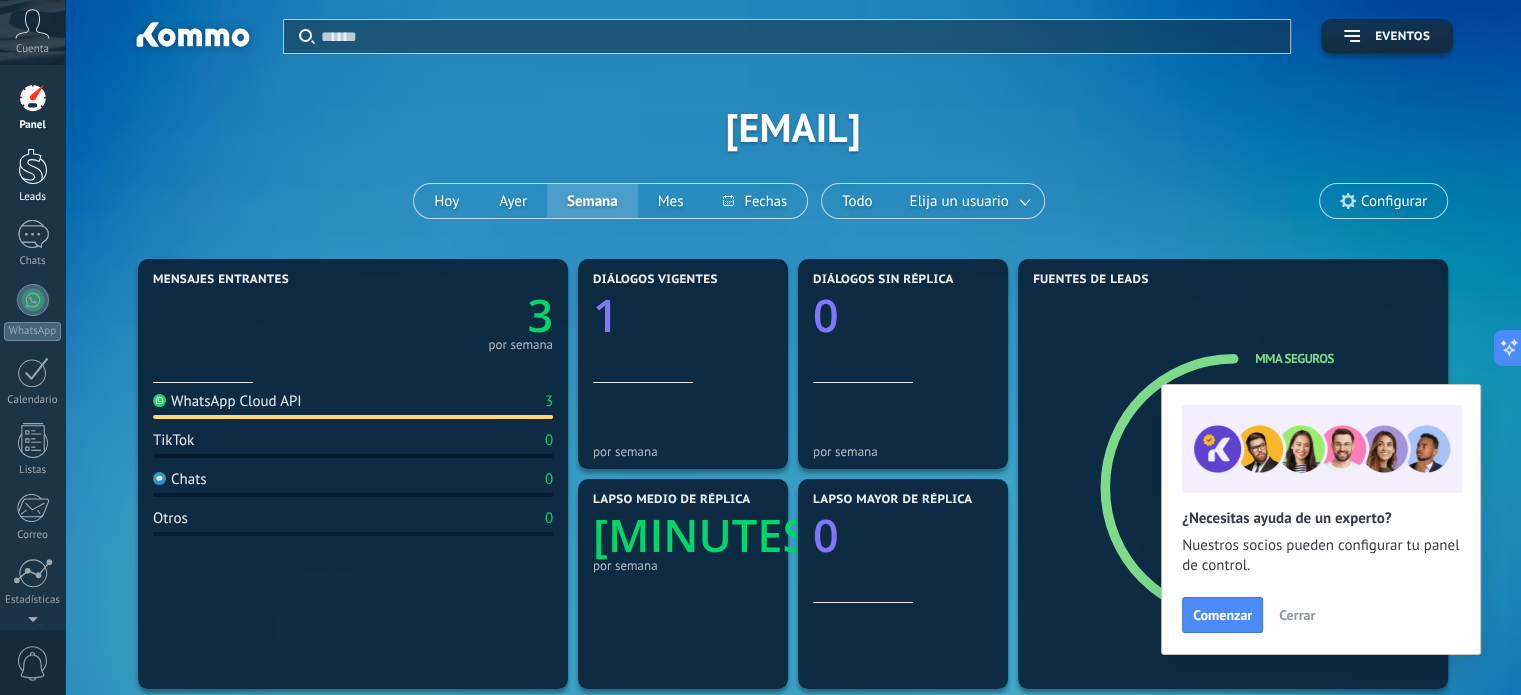 click at bounding box center [33, 166] 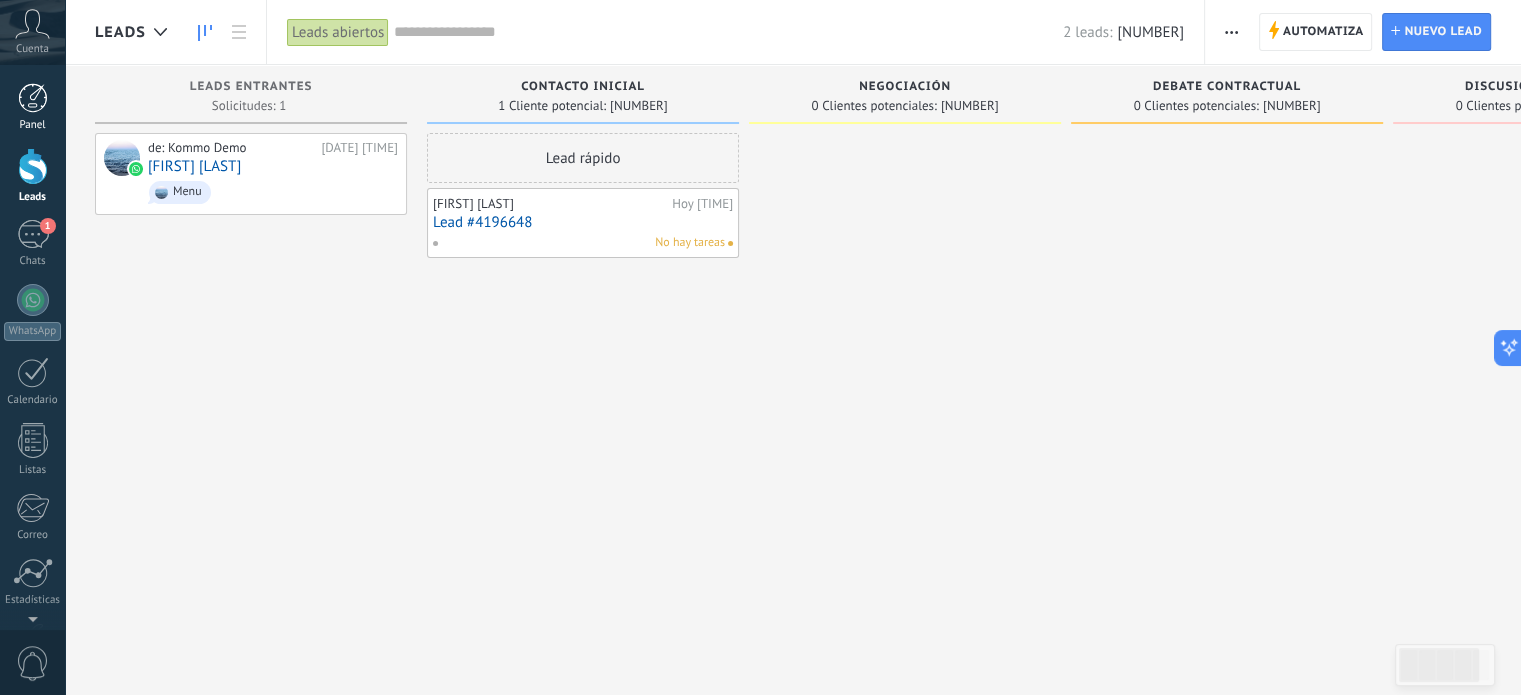 click at bounding box center (33, 98) 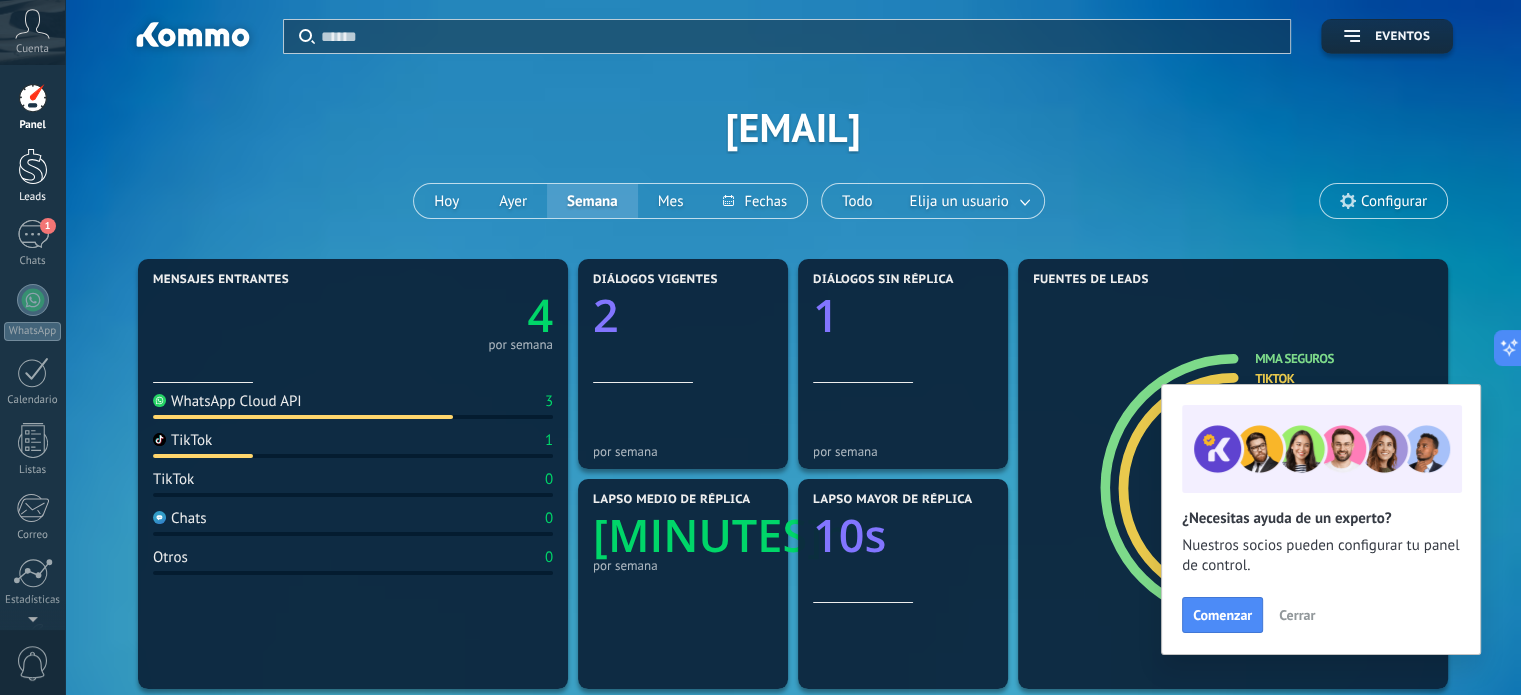 click at bounding box center [33, 166] 